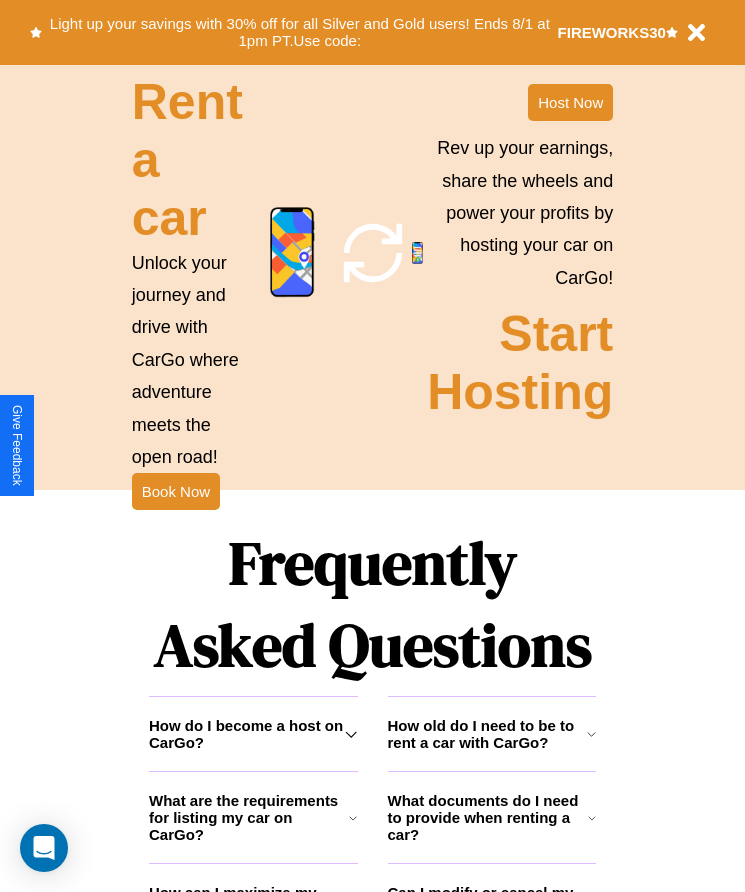 scroll, scrollTop: 2608, scrollLeft: 0, axis: vertical 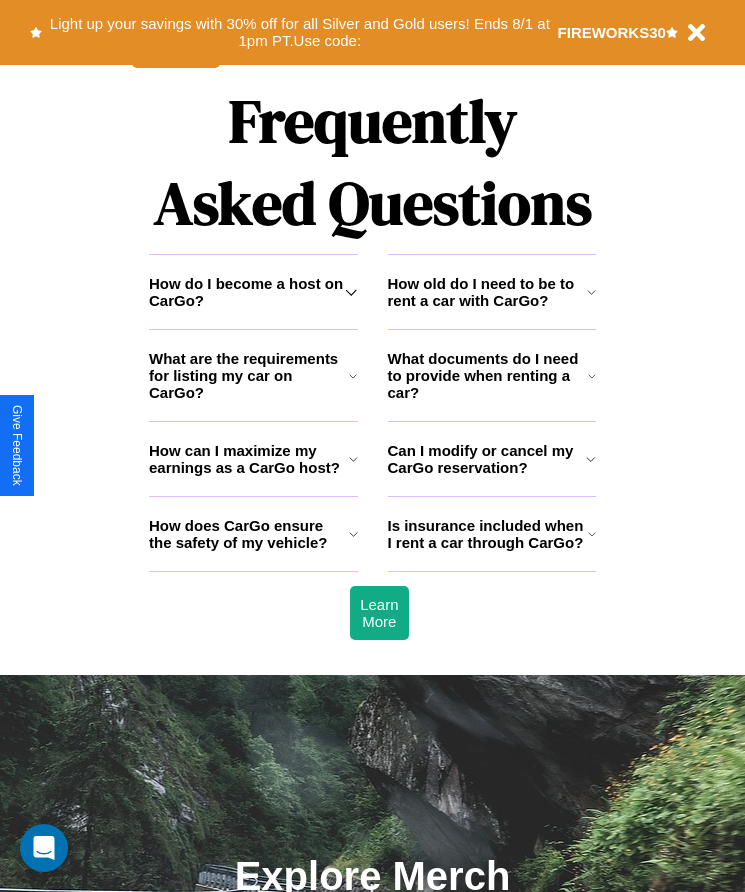 click 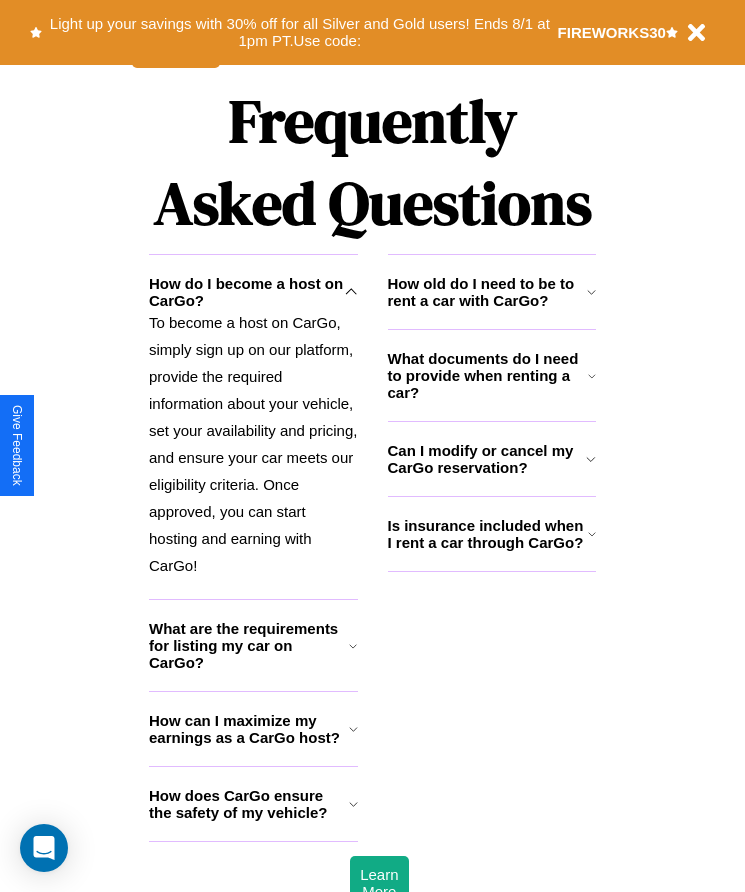 click on "Is insurance included when I rent a car through CarGo?" at bounding box center [488, 534] 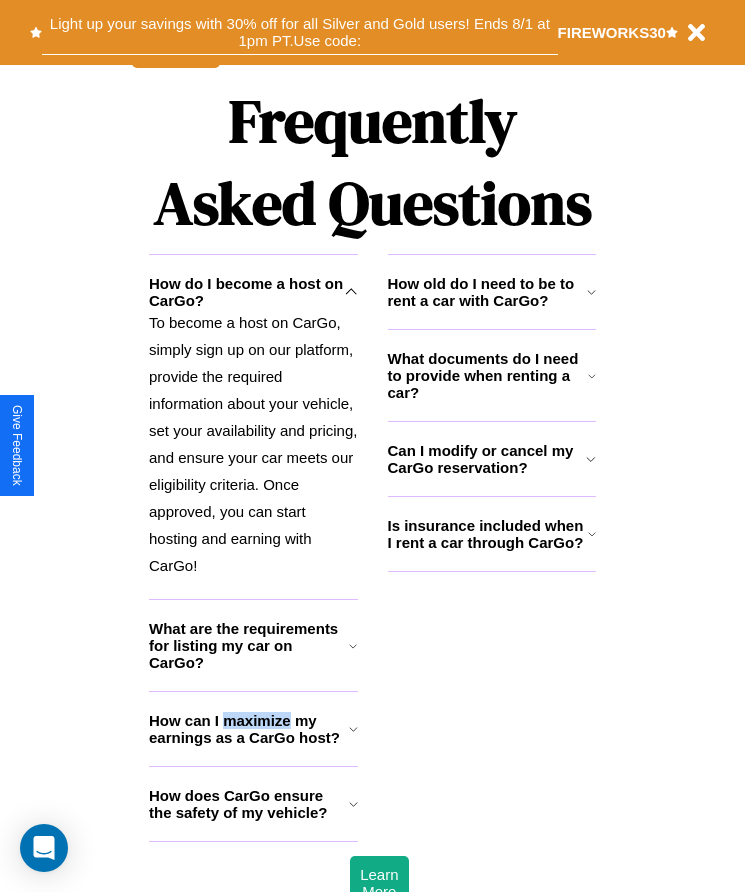 click on "Light up your savings with 30% off for all Silver and Gold users! Ends 8/1 at 1pm PT.  Use code:" at bounding box center [299, 32] 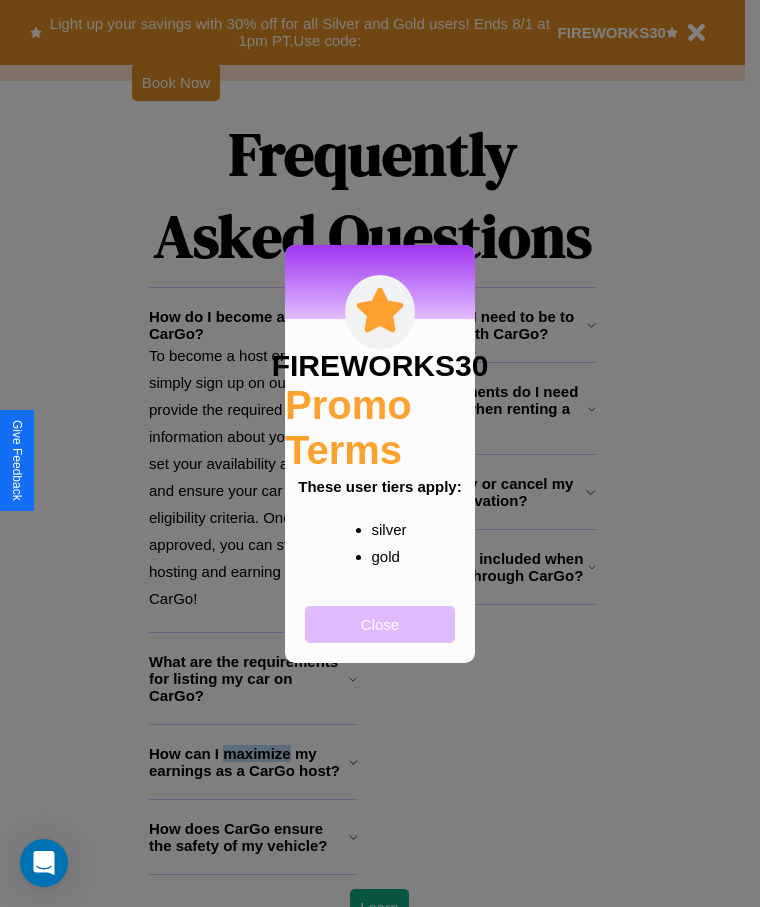 click on "Close" at bounding box center [380, 624] 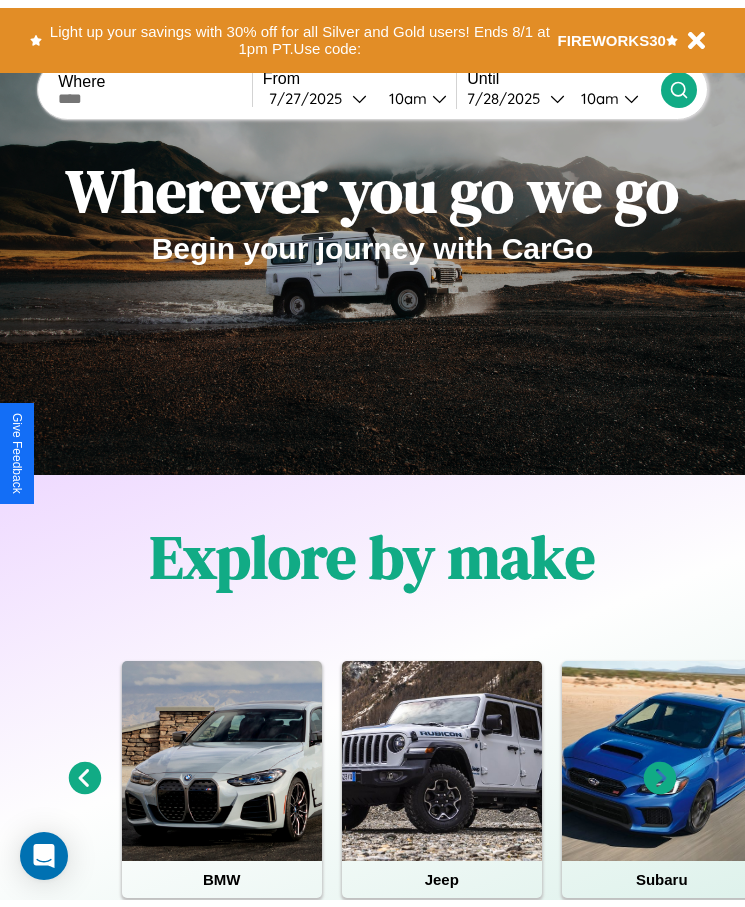 scroll, scrollTop: 0, scrollLeft: 0, axis: both 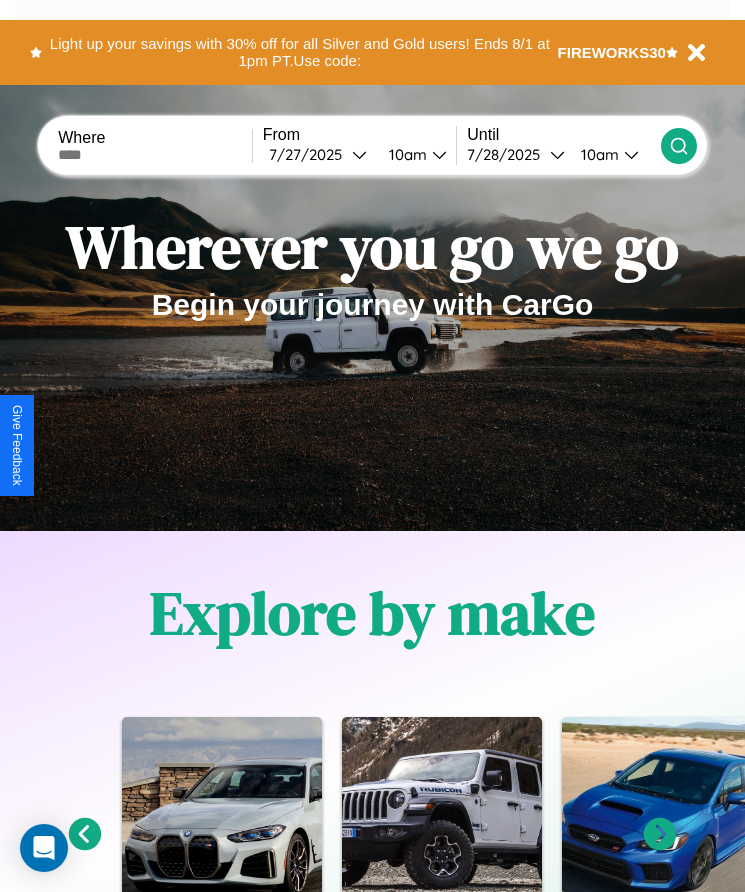 click at bounding box center (155, 155) 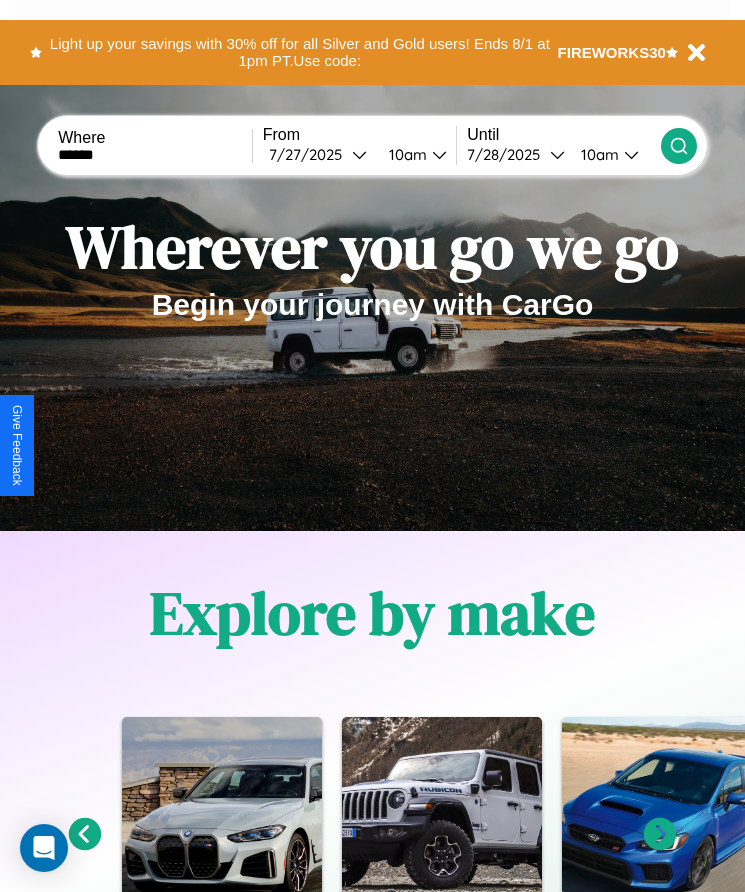 type on "******" 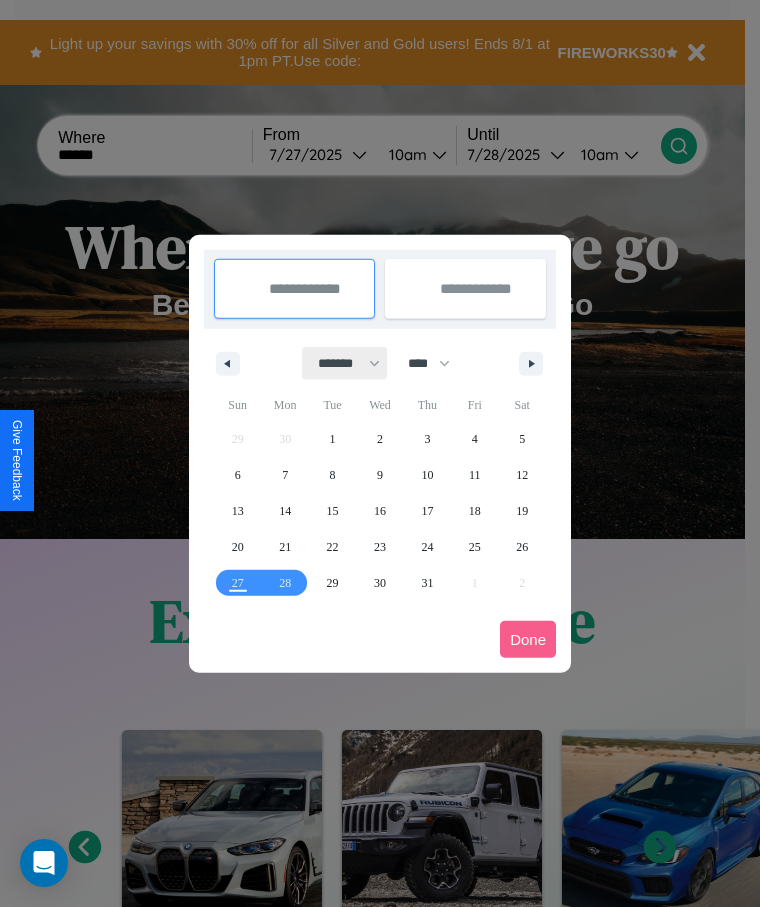 click on "******* ******** ***** ***** *** **** **** ****** ********* ******* ******** ********" at bounding box center [345, 363] 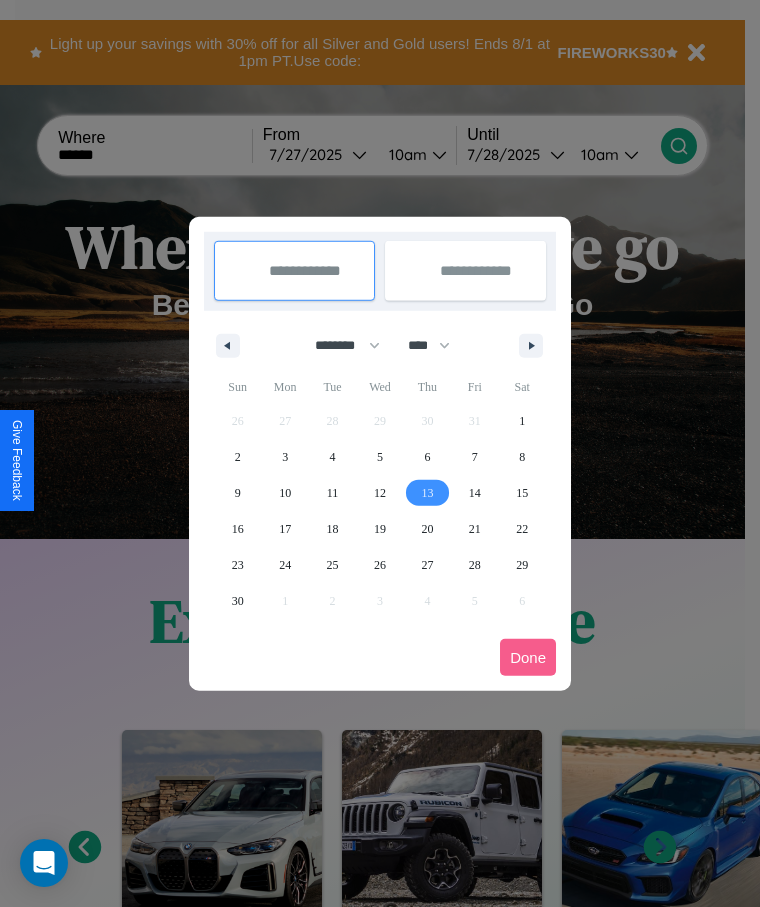 click on "13" at bounding box center [427, 493] 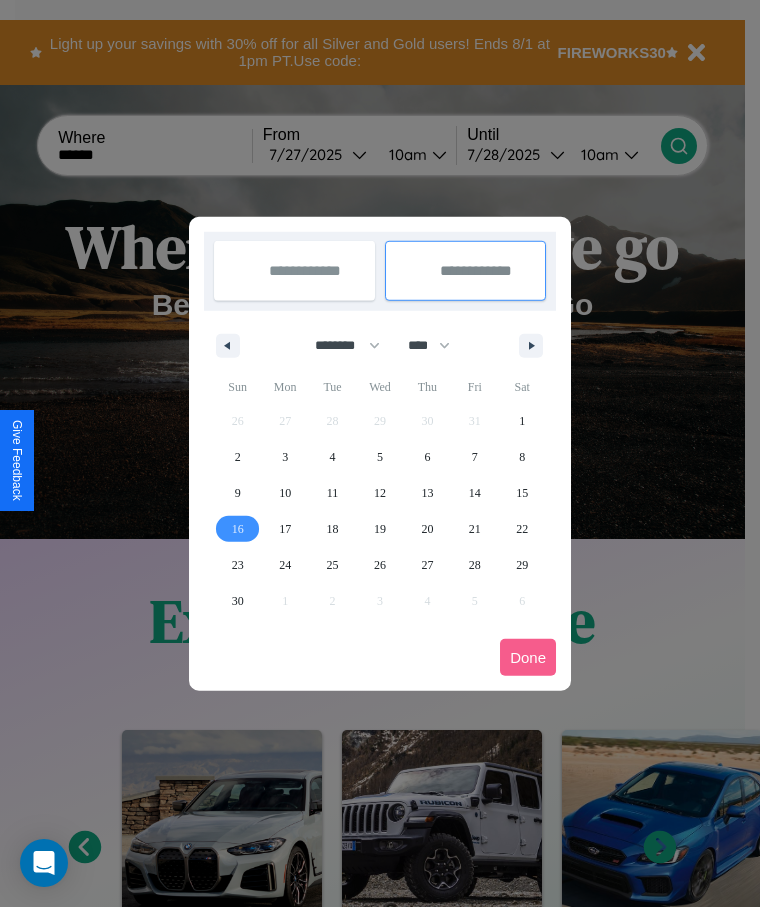click on "16" at bounding box center (238, 529) 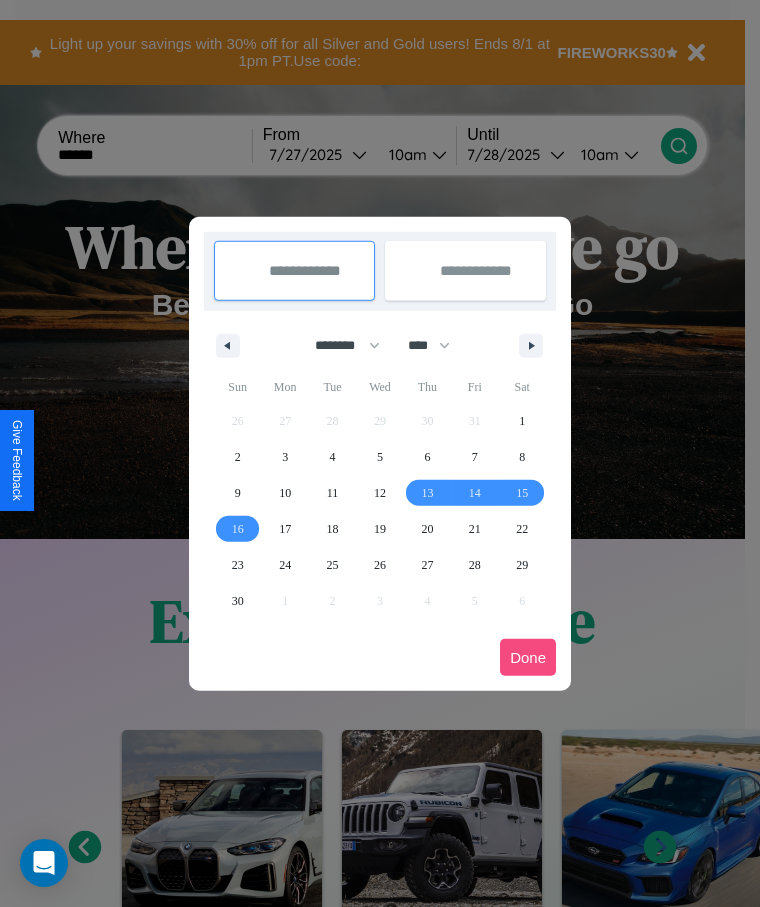 click on "Done" at bounding box center (528, 657) 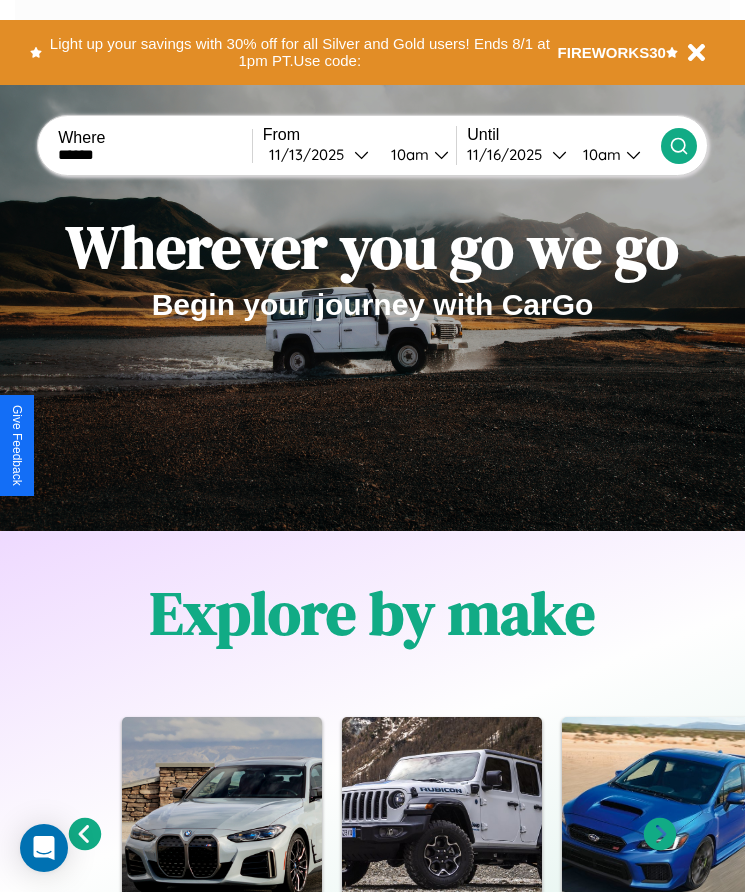 click 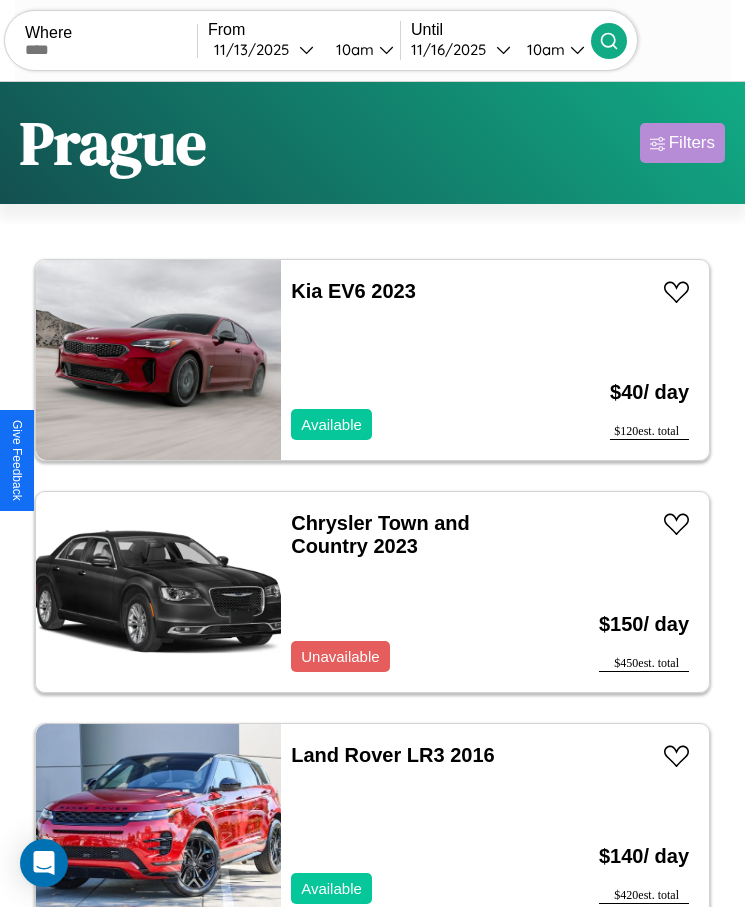 click on "Filters" at bounding box center (692, 143) 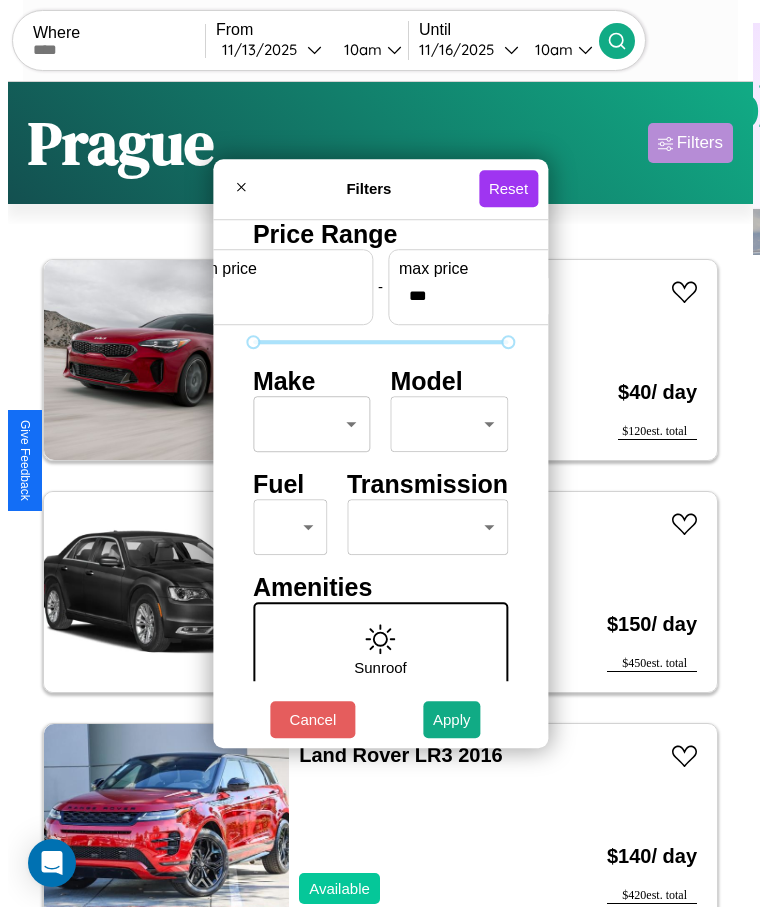 scroll, scrollTop: 85, scrollLeft: 0, axis: vertical 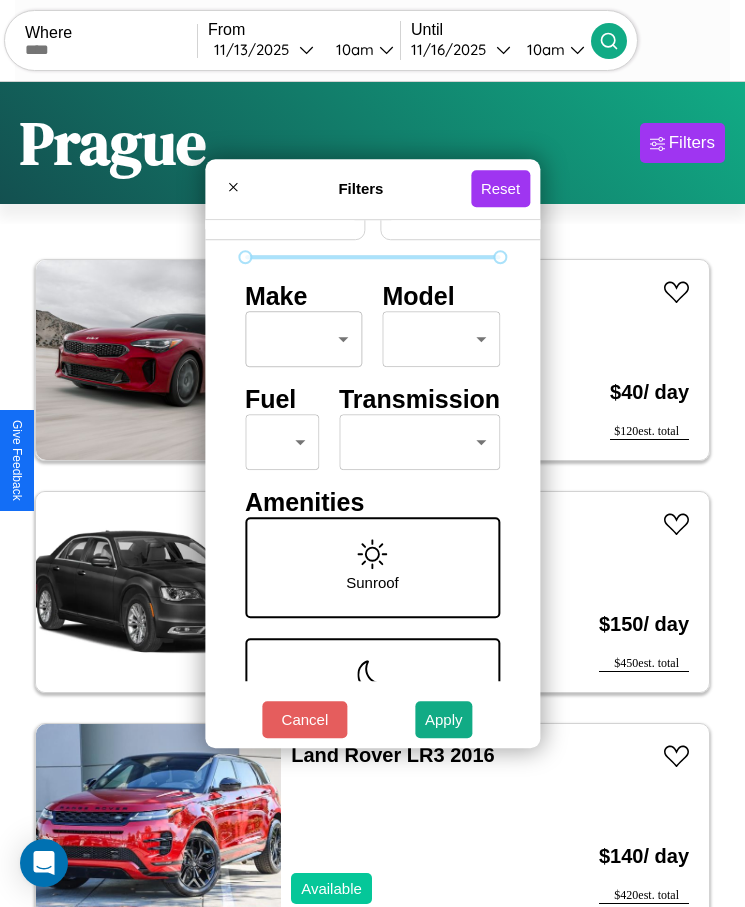 click on "CarGo Where From 11 / 13 / 2025 10am Until 11 / 16 / 2025 10am Become a Host Login Sign Up [CITY] Filters 17  cars in this area These cars can be picked up in this city. Kia   EV6   2023 Available $ 40  / day $ 120  est. total Chrysler   Town and Country   2023 Unavailable $ 150  / day $ 450  est. total Land Rover   LR3   2016 Available $ 140  / day $ 420  est. total Ferrari   Testarossa   2018 Available $ 180  / day $ 540  est. total GMC   WHR   2019 Available $ 180  / day $ 540  est. total Volkswagen   Golf GTI   2023 Available $ 60  / day $ 180  est. total Nissan   ARIYA   2014 Unavailable $ 110  / day $ 330  est. total Jeep   CJ-8 Scrambler   2019 Unavailable $ 200  / day $ 600  est. total Aston Martin   DB11   2021 Available $ 170  / day $ 510  est. total Jaguar   XF   2024 Available $ 150  / day $ 450  est. total Lincoln   Zephyr   2021 Available $ 50  / day $ 150  est. total Lexus   CT   2021 Available $ 160  / day $ 480  est. total Maserati   228   2016 Available $ 170  / day $ 510  est. total Buick" at bounding box center [372, 478] 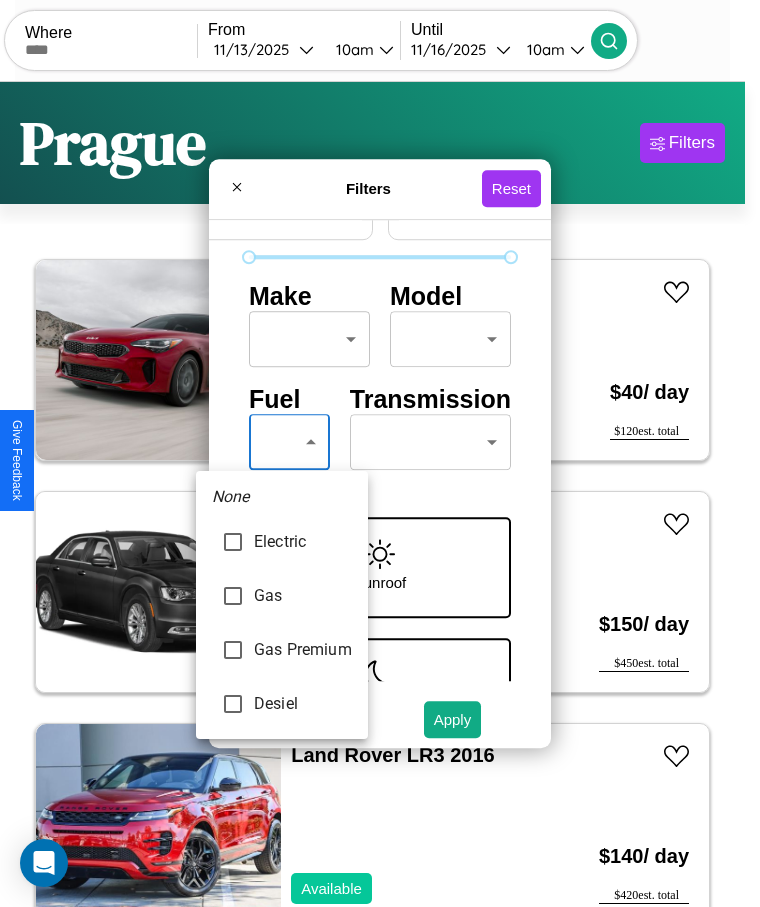 type on "***" 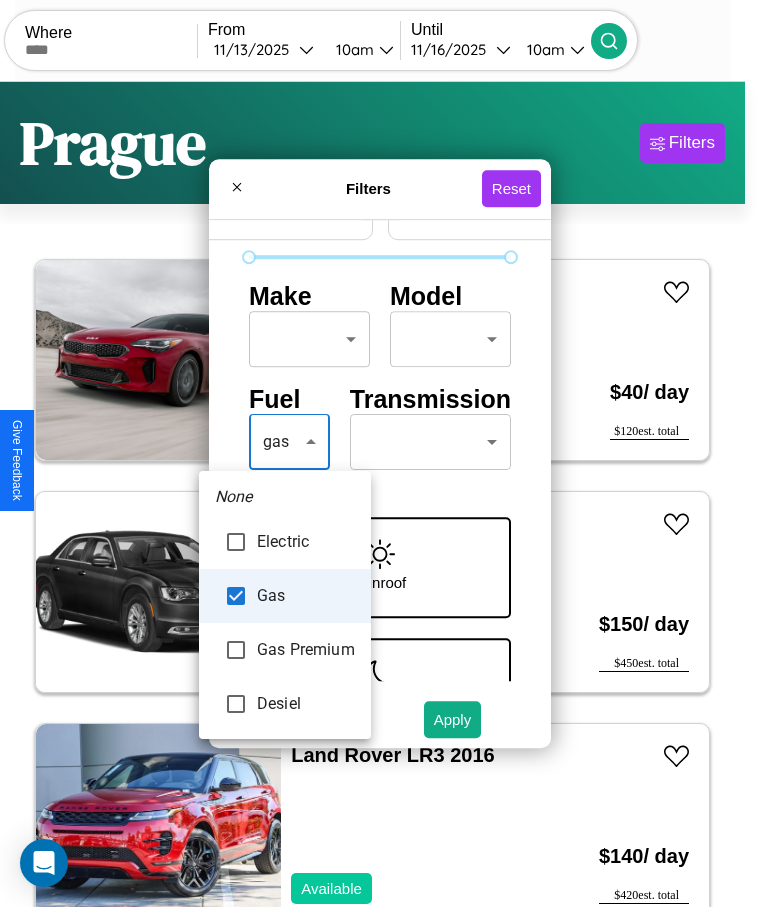 click at bounding box center [380, 453] 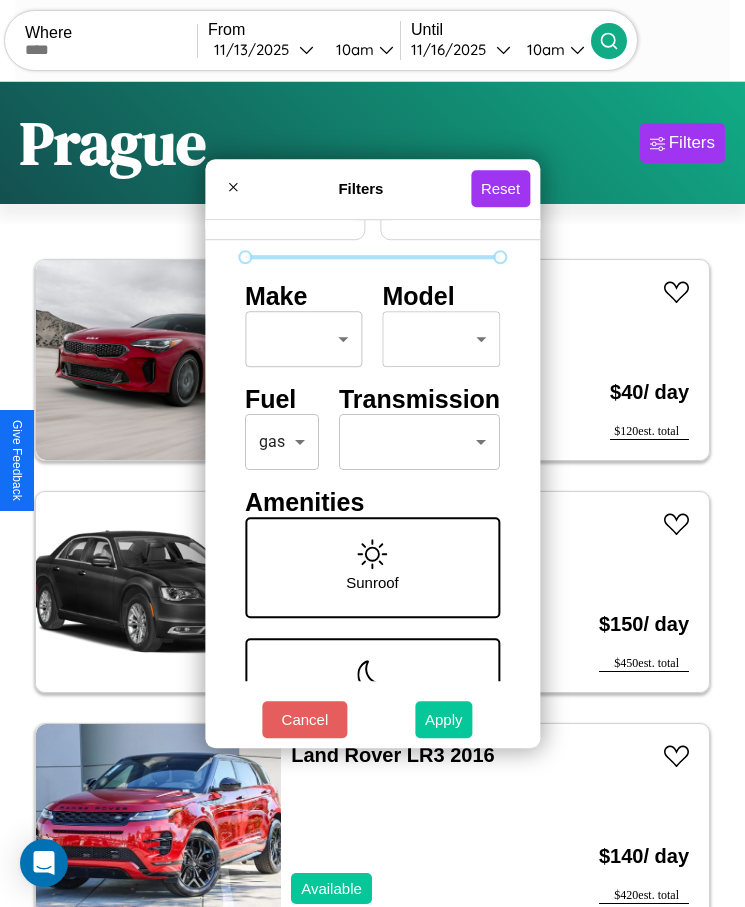 click on "Apply" at bounding box center [444, 719] 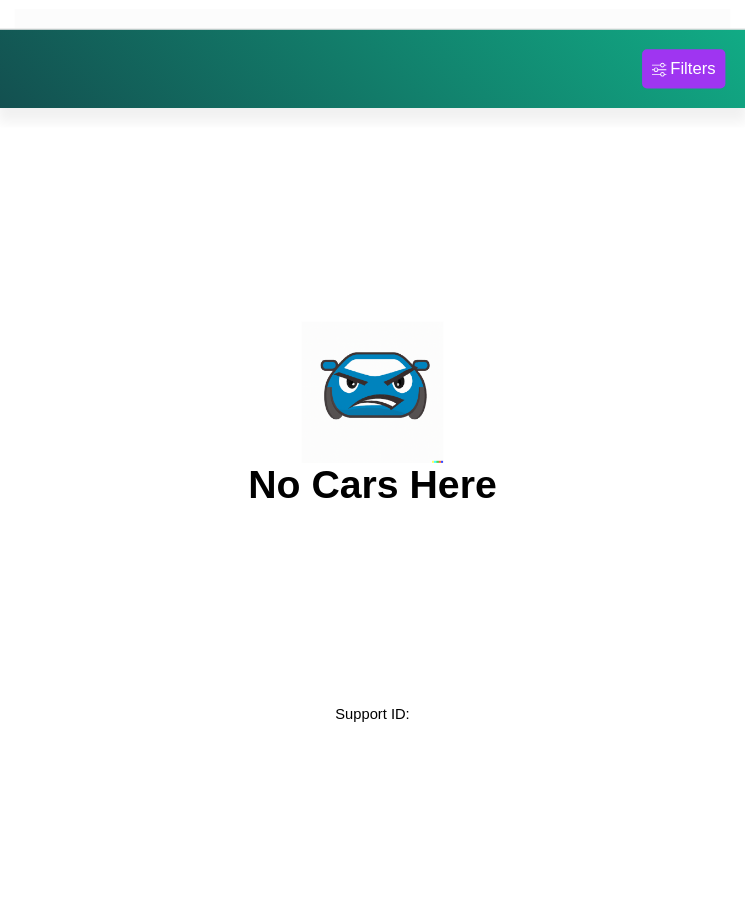scroll, scrollTop: 0, scrollLeft: 0, axis: both 